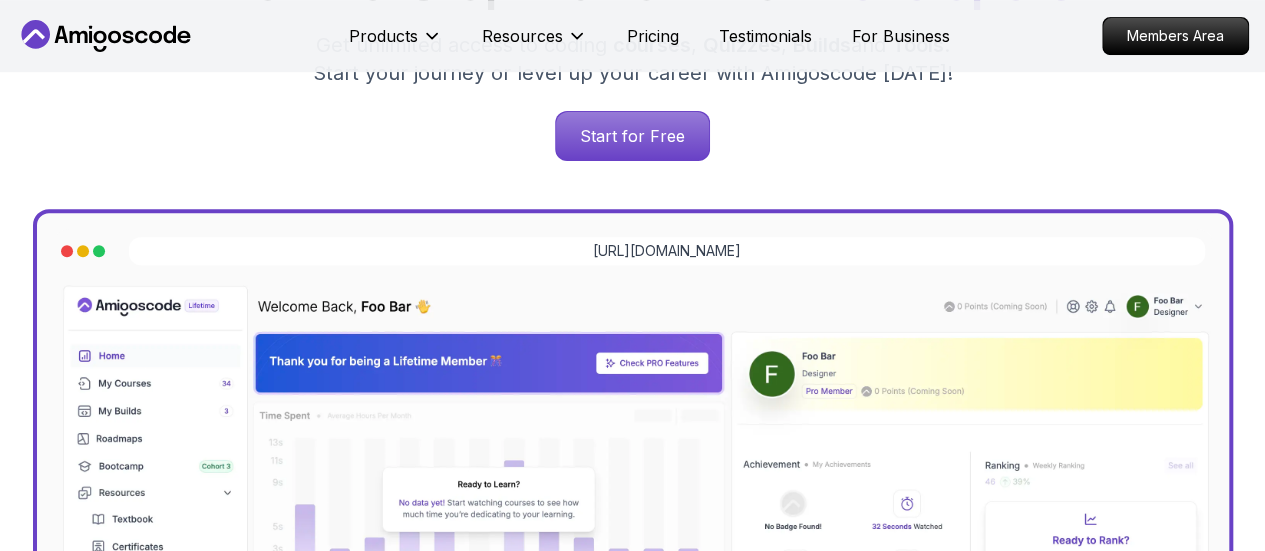 scroll, scrollTop: 0, scrollLeft: 0, axis: both 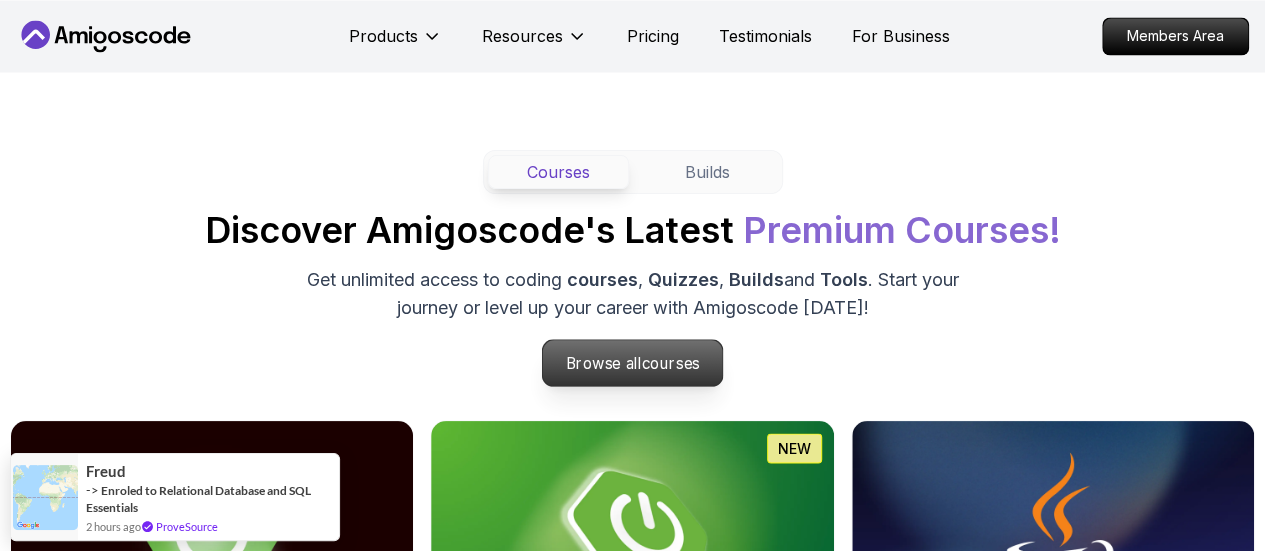click on "Browse all  courses" at bounding box center [633, 363] 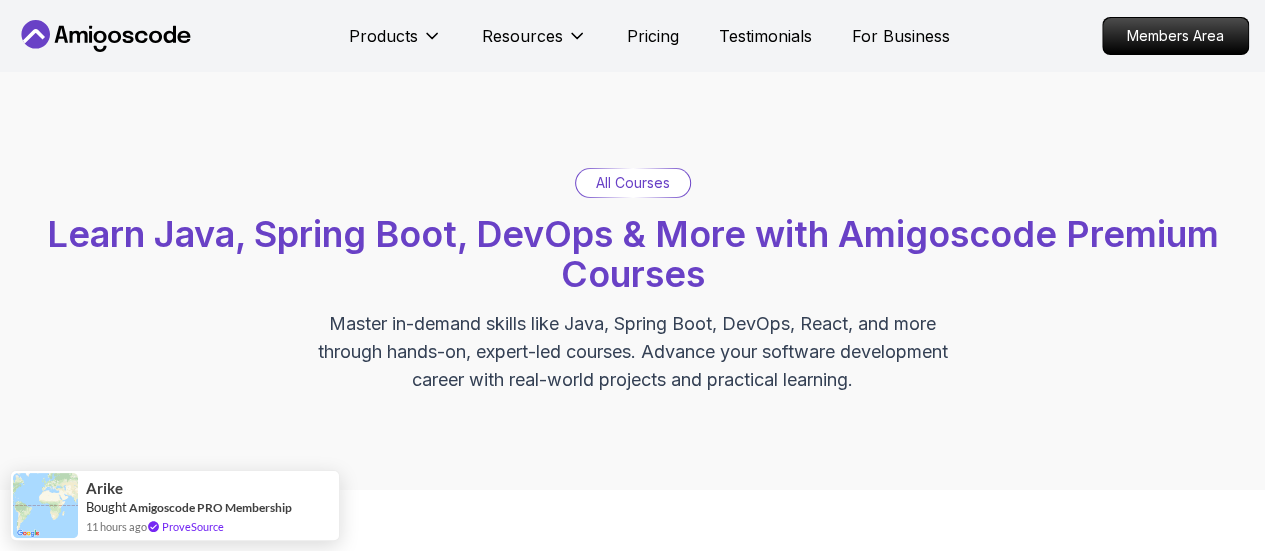 scroll, scrollTop: 300, scrollLeft: 0, axis: vertical 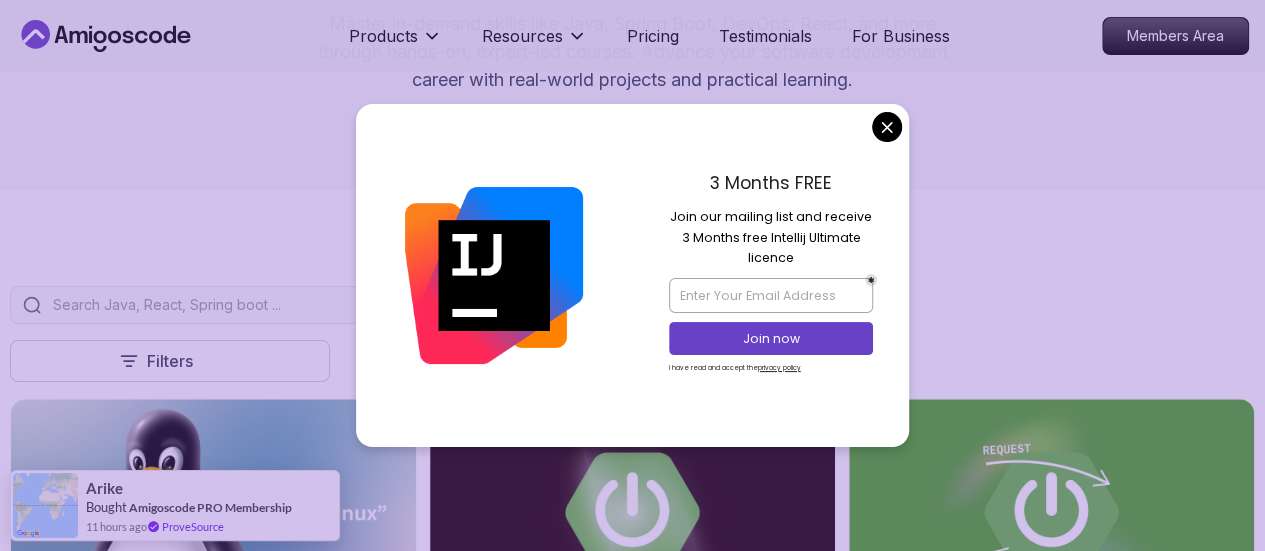 click at bounding box center (493, 275) 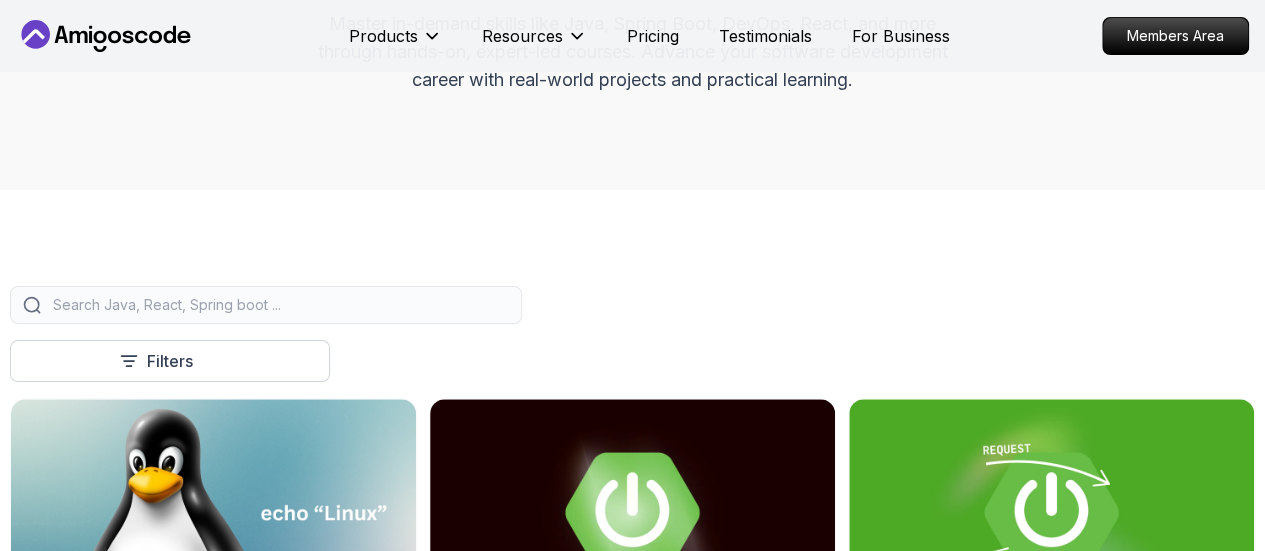 click at bounding box center [266, 305] 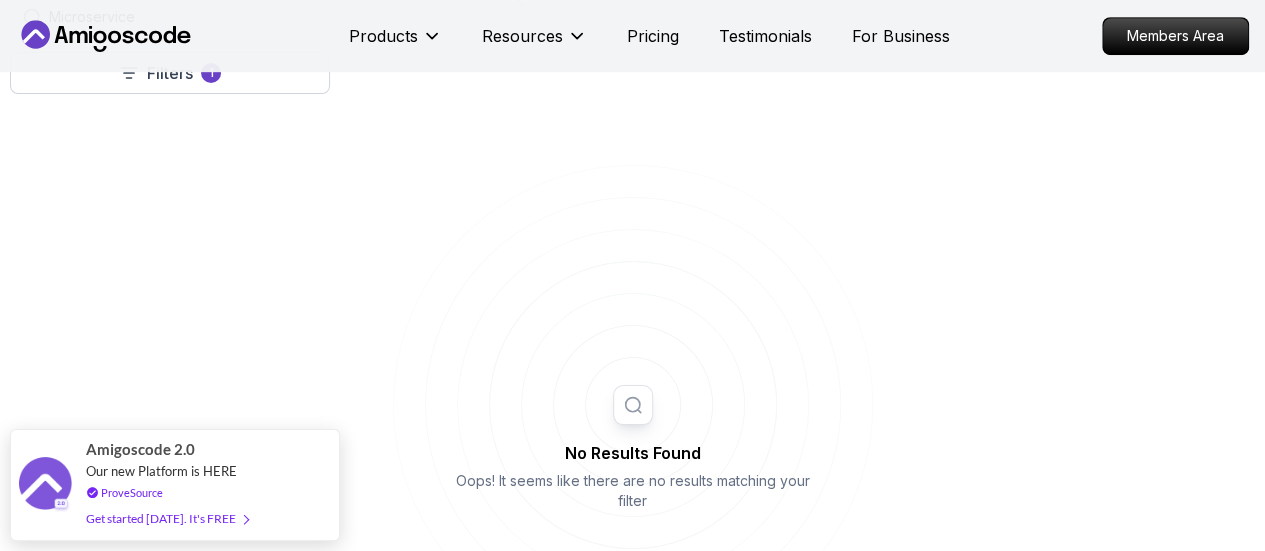 scroll, scrollTop: 500, scrollLeft: 0, axis: vertical 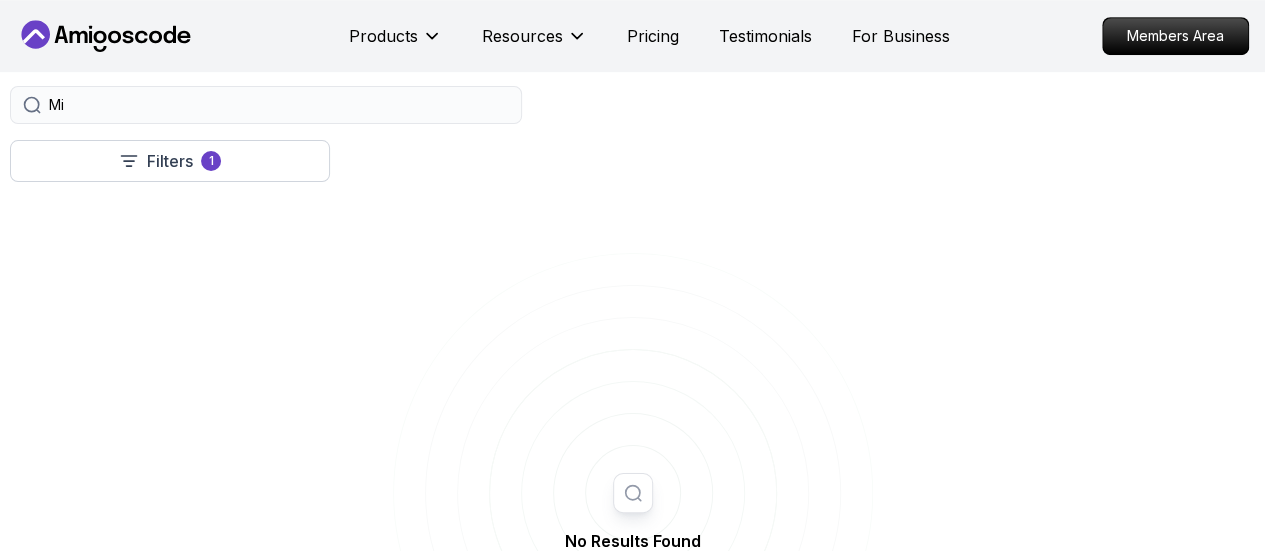 type on "M" 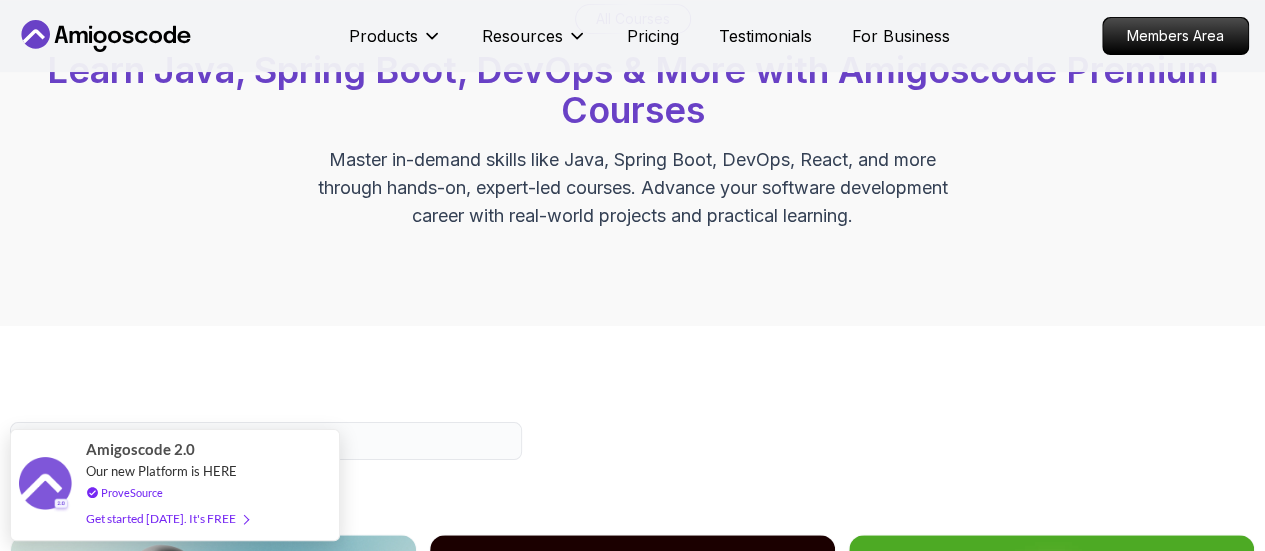 scroll, scrollTop: 0, scrollLeft: 0, axis: both 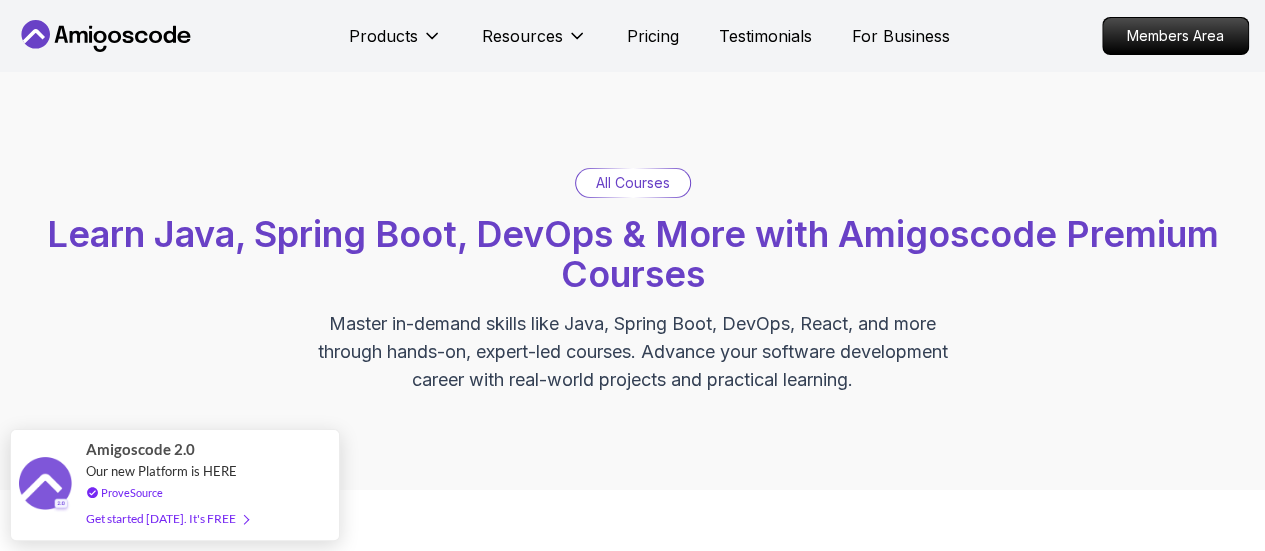 type 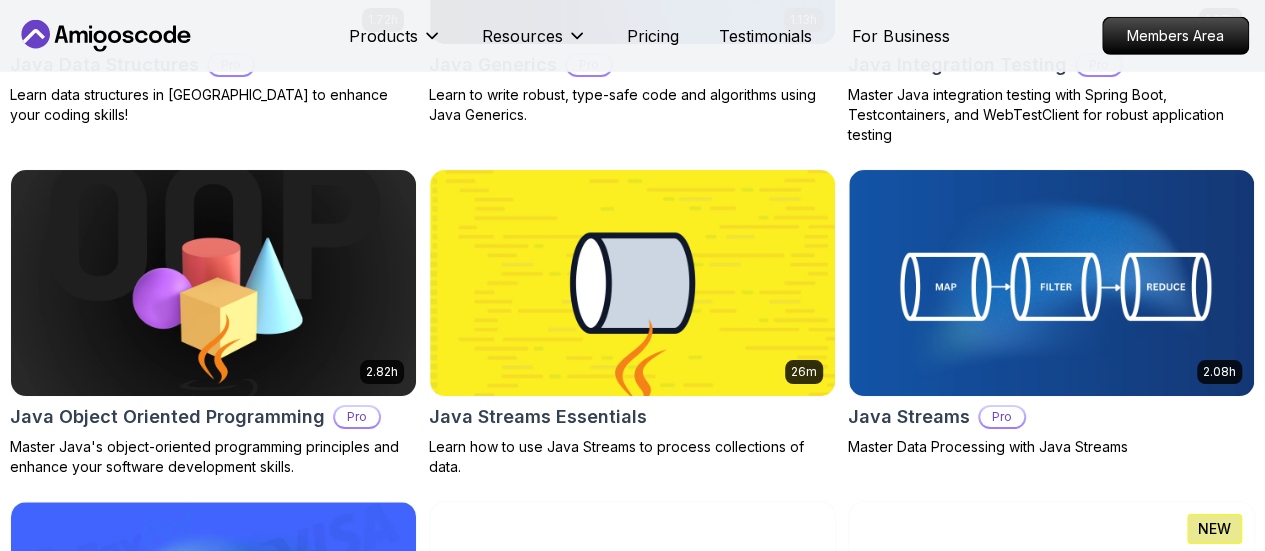 scroll, scrollTop: 2800, scrollLeft: 0, axis: vertical 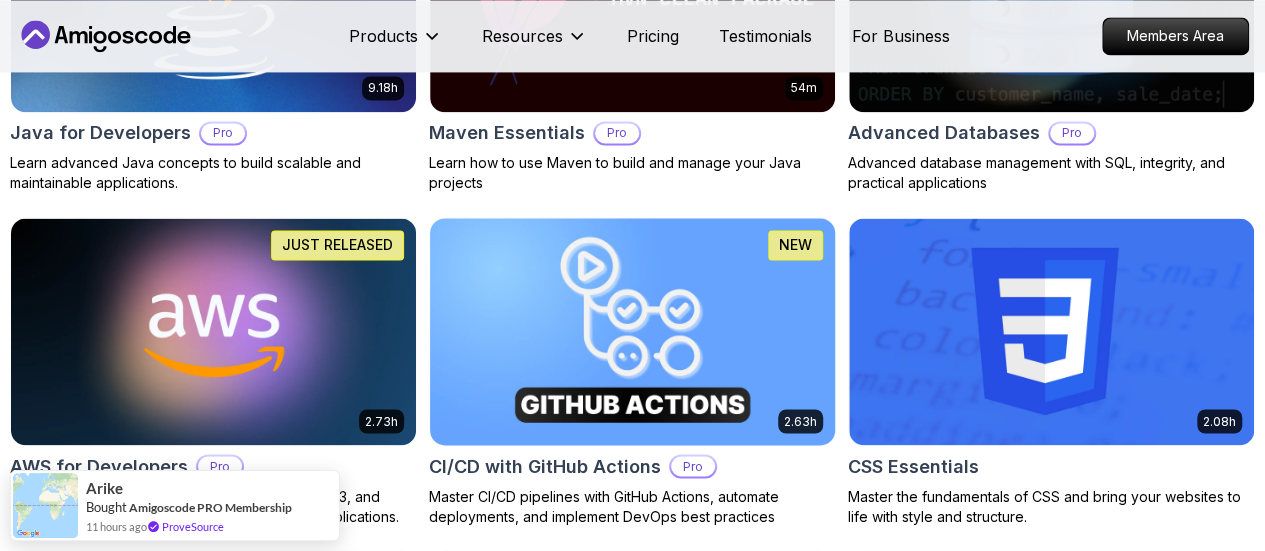 click on "Products Resources Pricing Testimonials For Business Members Area Products Resources Pricing Testimonials For Business Members Area All Courses Learn Java, Spring Boot, DevOps & More with Amigoscode Premium Courses Master in-demand skills like Java, Spring Boot, DevOps, React, and more through hands-on, expert-led courses. Advance your software development career with real-world projects and practical learning. Filters Filters Type Course Build Price Pro Free Instructors [PERSON_NAME] [PERSON_NAME] Duration 0-1 Hour 1-3 Hours +3 Hours Track Front End Back End Dev Ops Full Stack Level Junior Mid-level Senior 6.00h Linux Fundamentals Pro Learn the fundamentals of Linux and how to use the command line 5.18h Advanced Spring Boot Pro Dive deep into Spring Boot with our advanced course, designed to take your skills from intermediate to expert level. 3.30h Building APIs with Spring Boot Pro 1.67h NEW Spring Boot for Beginners Build a CRUD API with Spring Boot and PostgreSQL database using Spring Data JPA and Spring AI" at bounding box center (632, 2244) 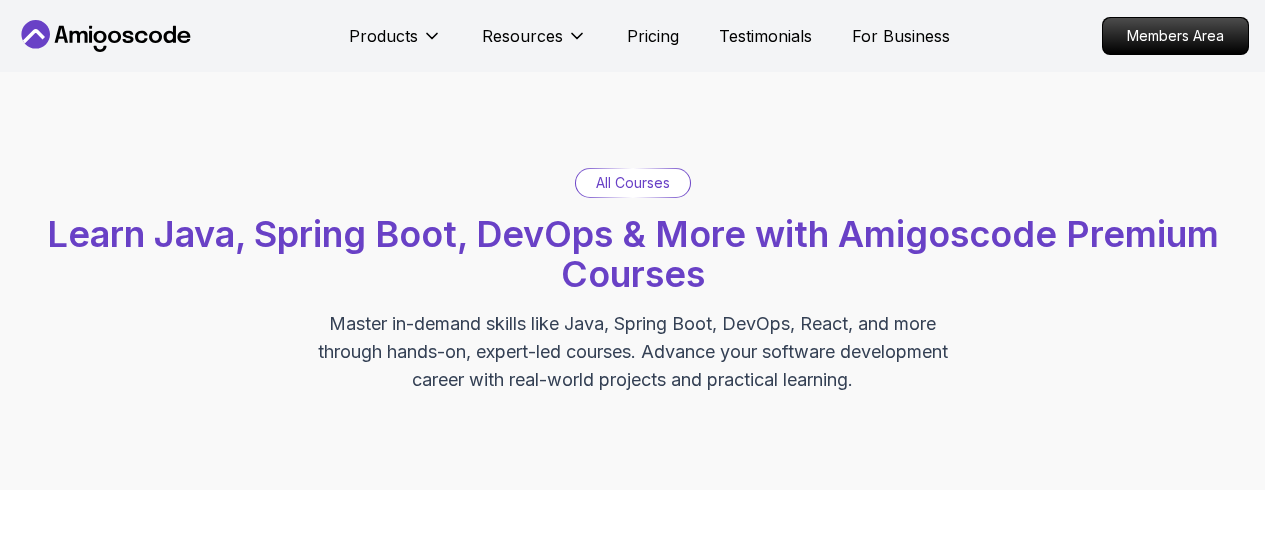 scroll, scrollTop: 0, scrollLeft: 0, axis: both 